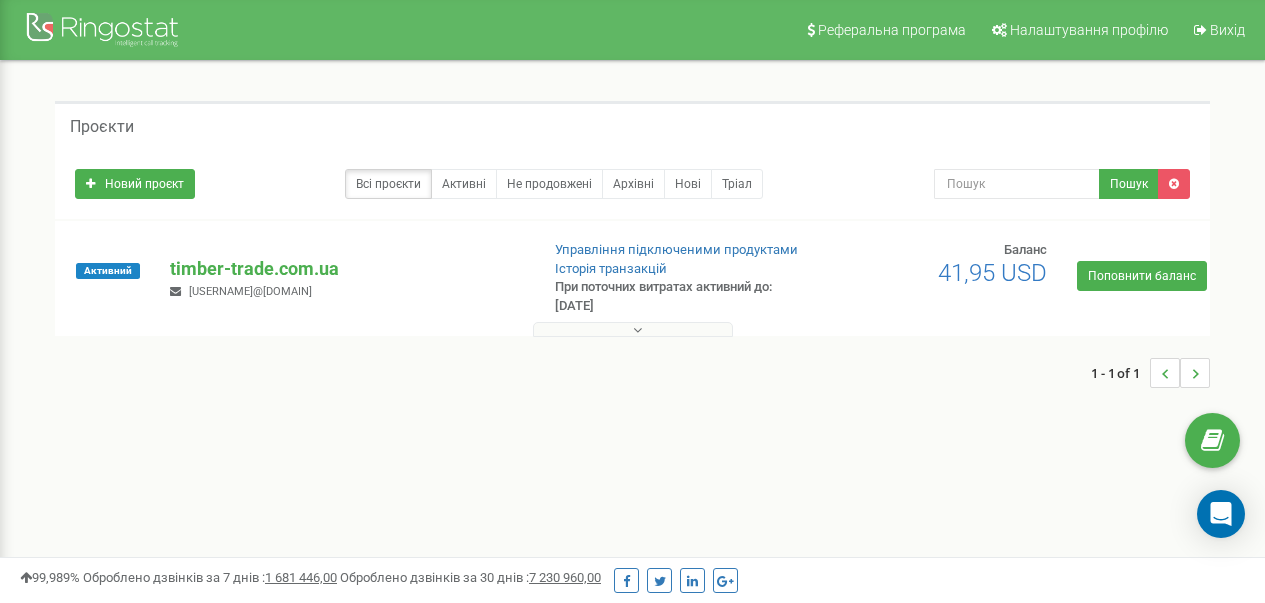 click at bounding box center (633, 329) 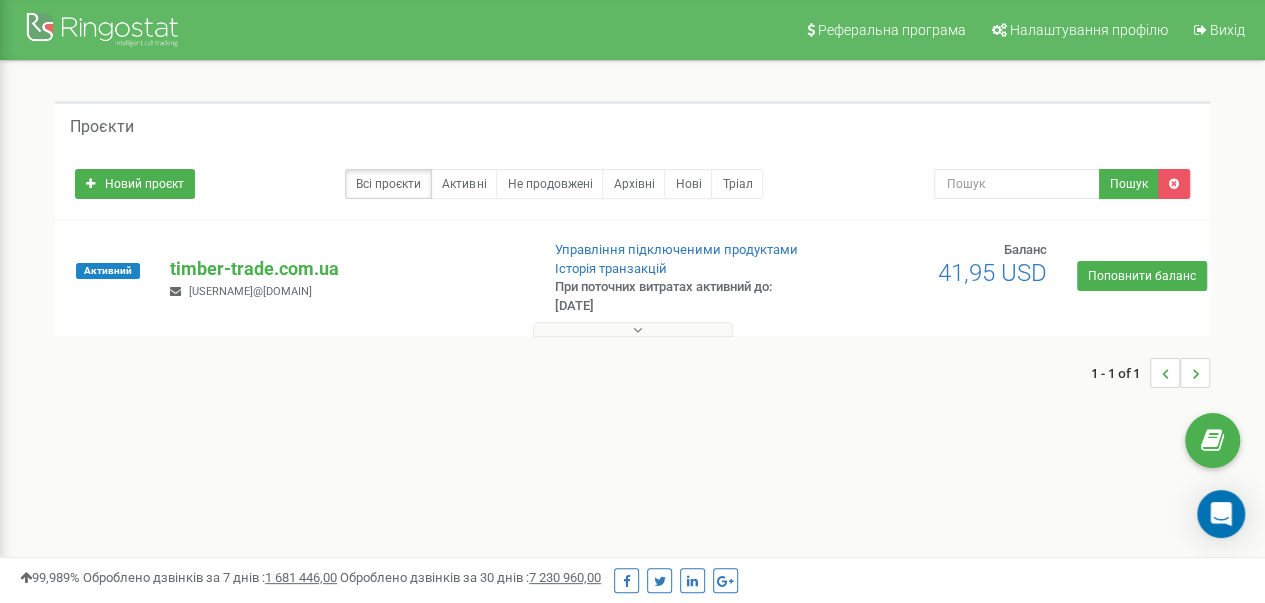 scroll, scrollTop: 0, scrollLeft: 0, axis: both 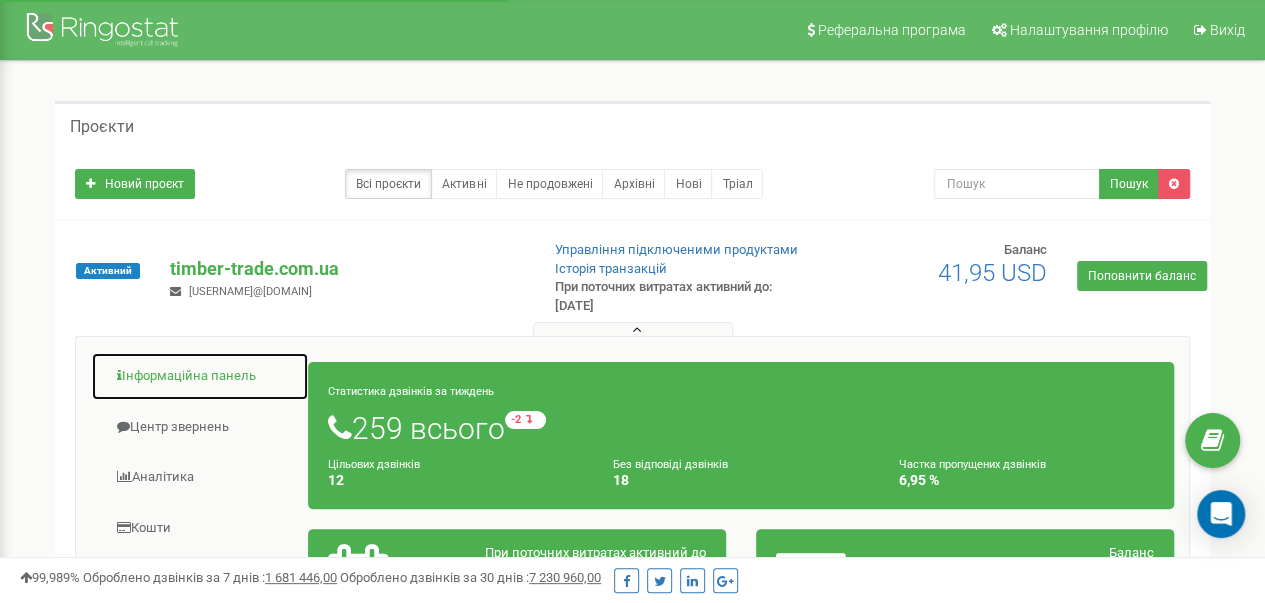 click on "Інформаційна панель" at bounding box center (200, 376) 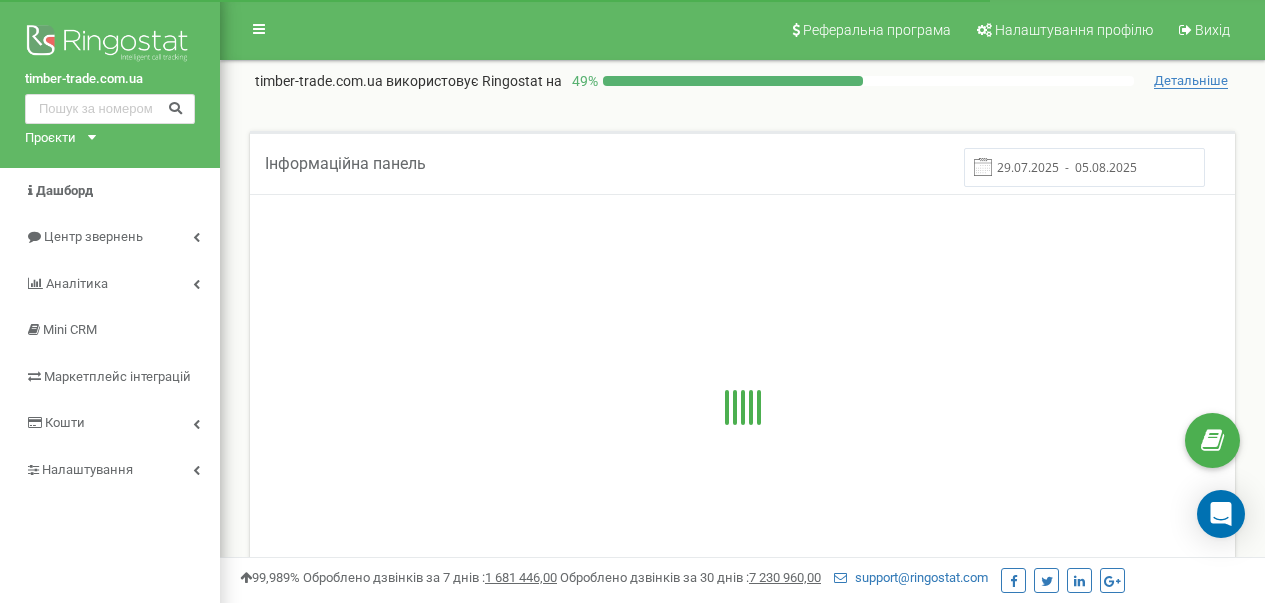 scroll, scrollTop: 0, scrollLeft: 0, axis: both 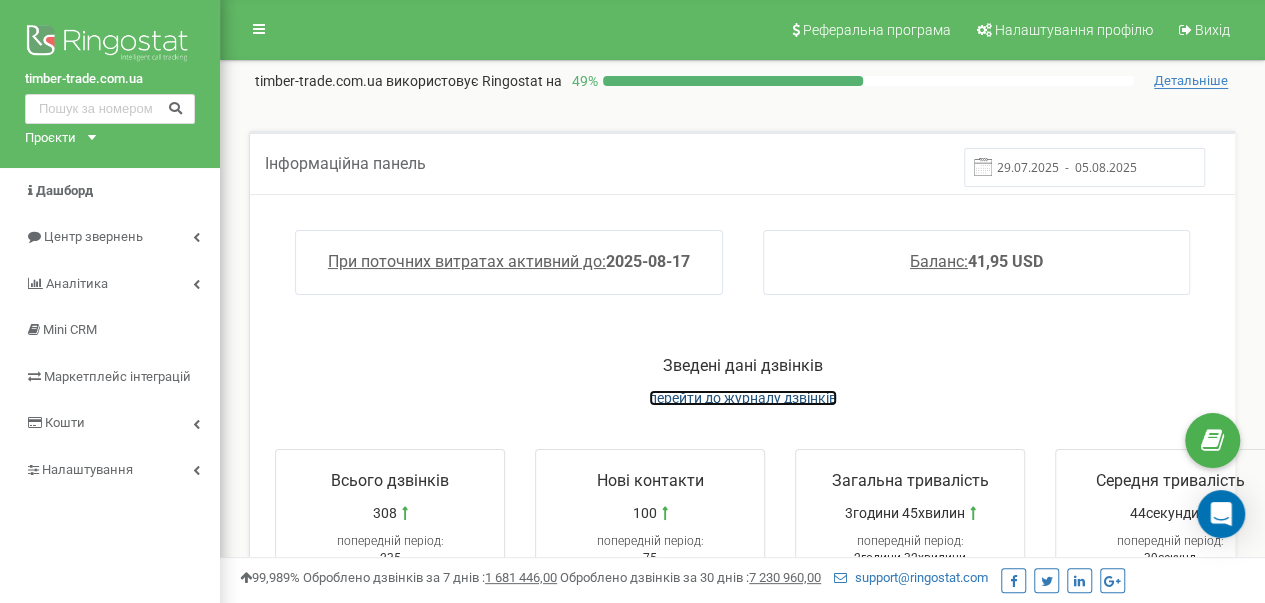 click on "перейти до журналу дзвінків" at bounding box center [743, 398] 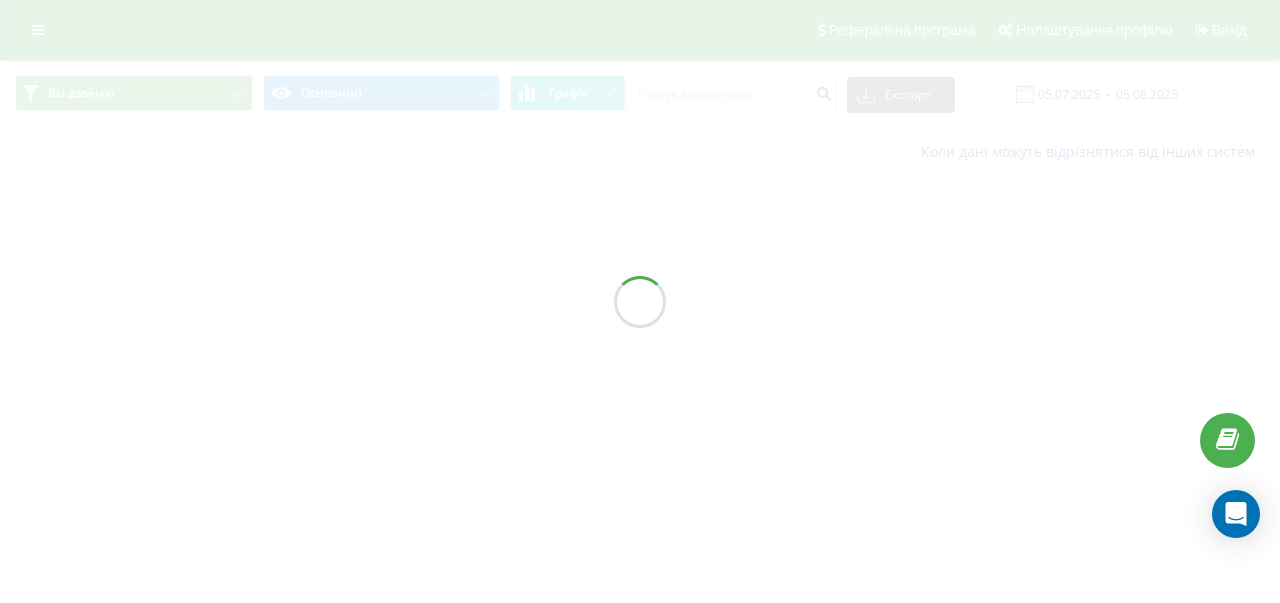 scroll, scrollTop: 0, scrollLeft: 0, axis: both 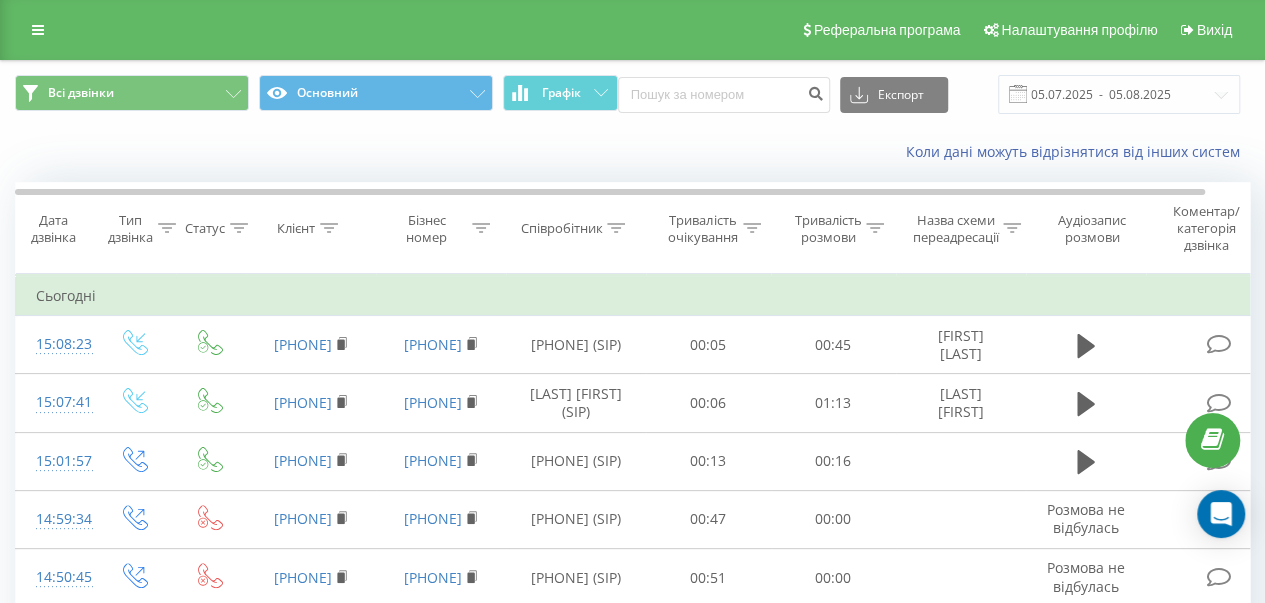 drag, startPoint x: 262, startPoint y: 159, endPoint x: 154, endPoint y: 19, distance: 176.81628 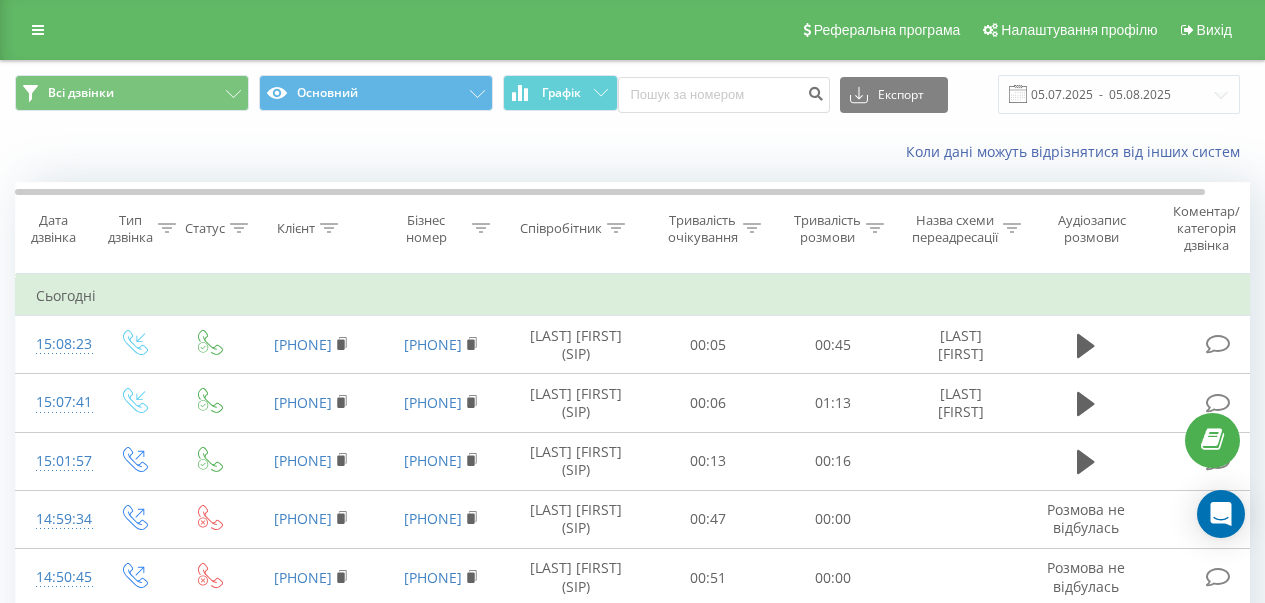 scroll, scrollTop: 0, scrollLeft: 0, axis: both 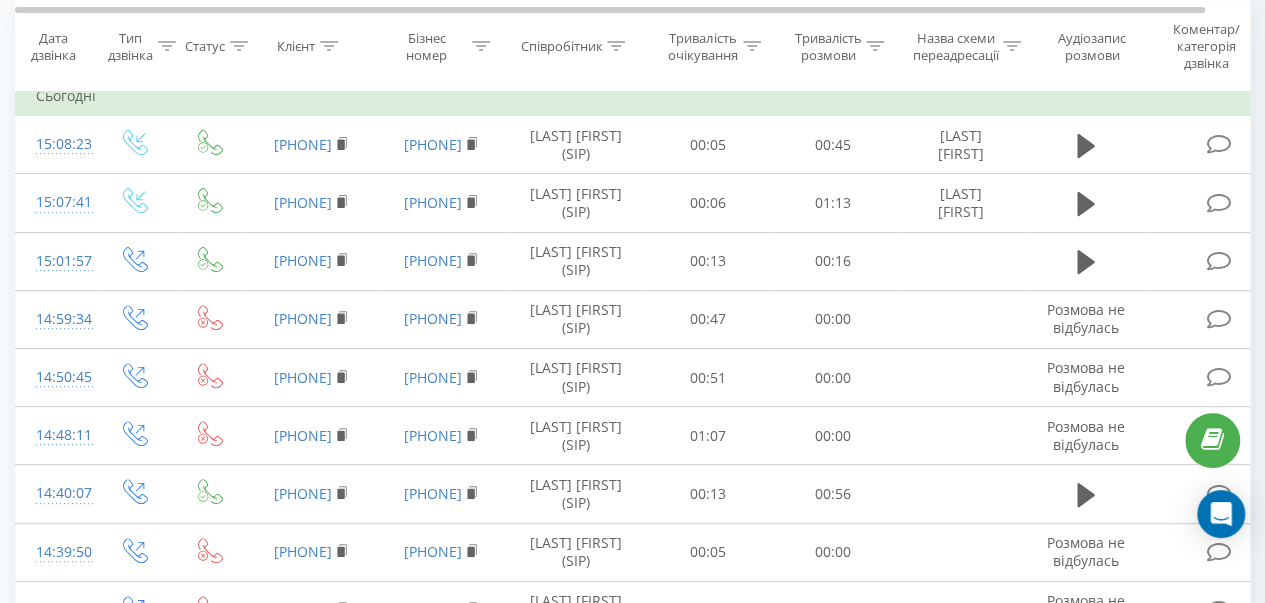 click on "Всі дзвінки Основний Графік Експорт .csv .xls .xlsx 05.07.2025  -  05.08.2025 Коли дані можуть відрізнятися вiд інших систем Дата дзвінка Тип дзвінка Статус Клієнт Бізнес номер Співробітник Тривалість очікування Тривалість розмови Назва схеми переадресації Аудіозапис розмови Коментар/категорія дзвінка Фільтрувати за умовою Дорівнює Введіть значення Скасувати OK Фільтрувати за умовою Дорівнює Введіть значення Скасувати OK Фільтрувати за умовою Містить Скасувати OK Фільтрувати за умовою Містить Скасувати OK Фільтрувати за умовою Містить Скасувати OK Дорівнює Скасувати" at bounding box center (632, 817) 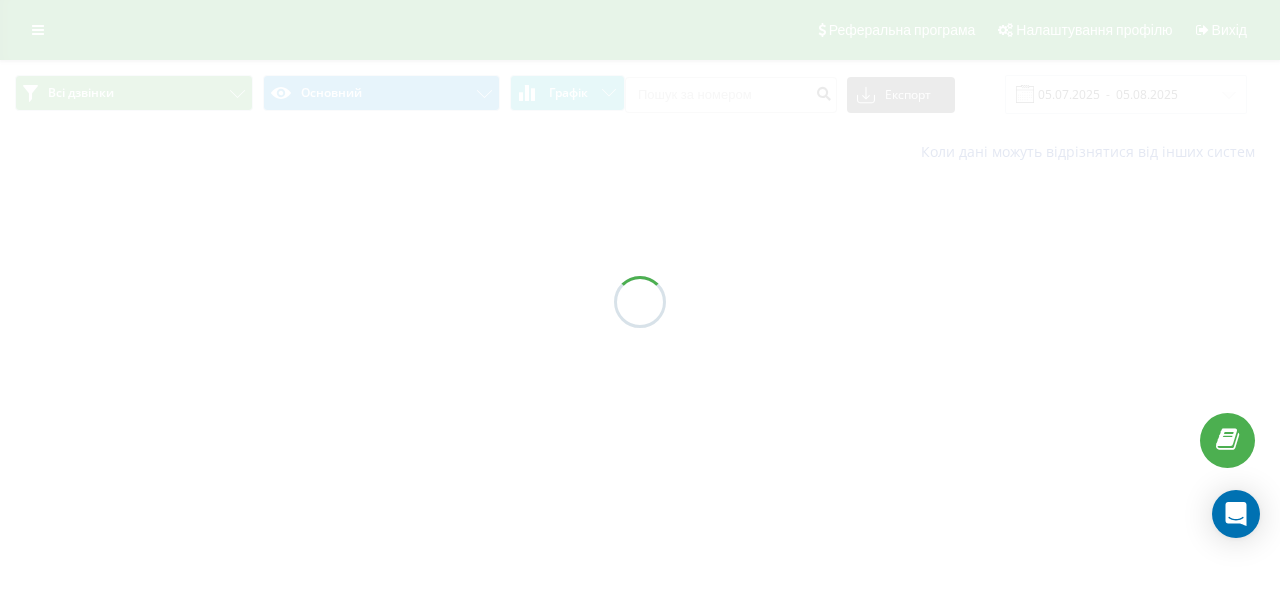 scroll, scrollTop: 0, scrollLeft: 0, axis: both 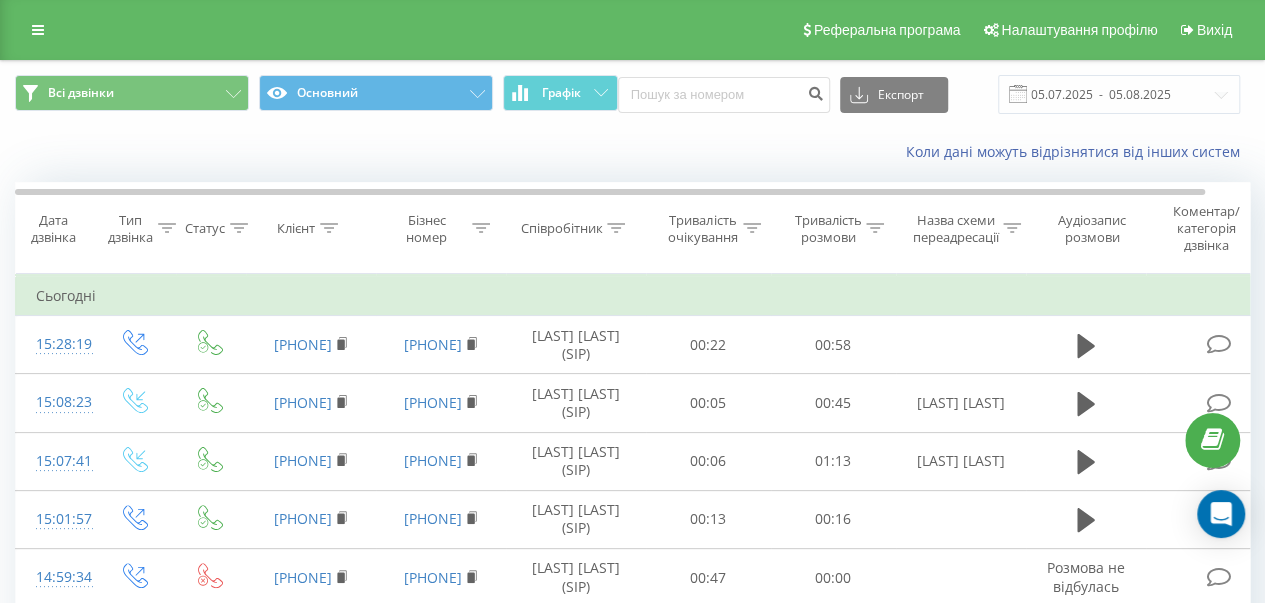 click on "Коли дані можуть відрізнятися вiд інших систем" at bounding box center (632, 152) 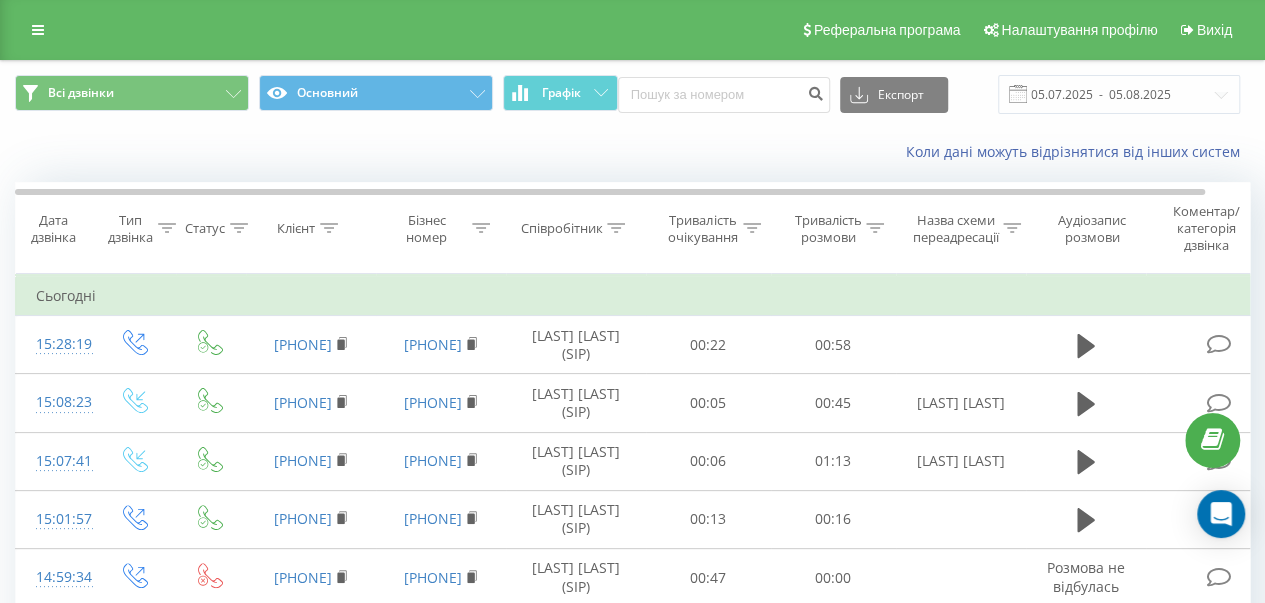 click on "0 - 25 з 998" at bounding box center [632, 1009] 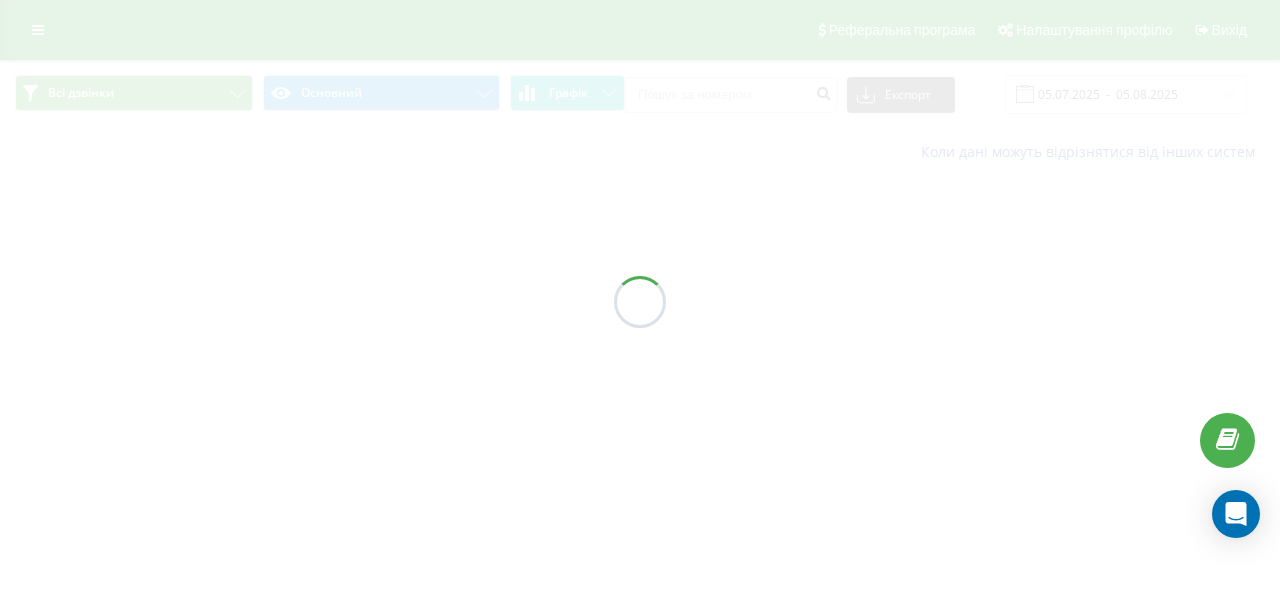 scroll, scrollTop: 0, scrollLeft: 0, axis: both 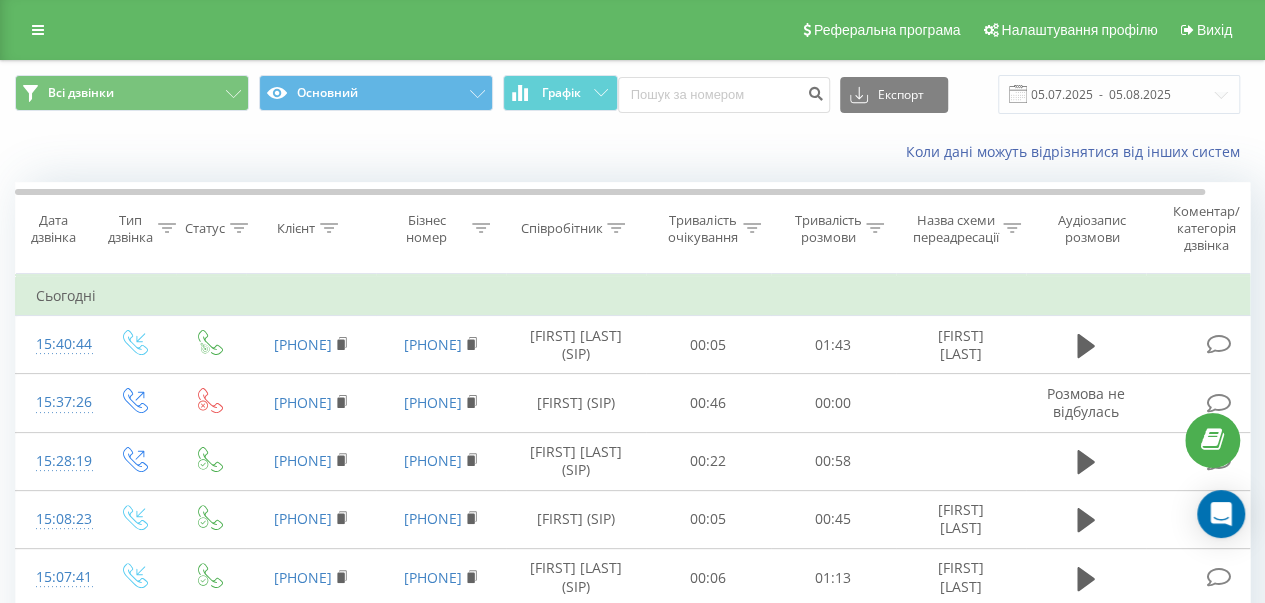 click on "Коли дані можуть відрізнятися вiд інших систем" at bounding box center [632, 152] 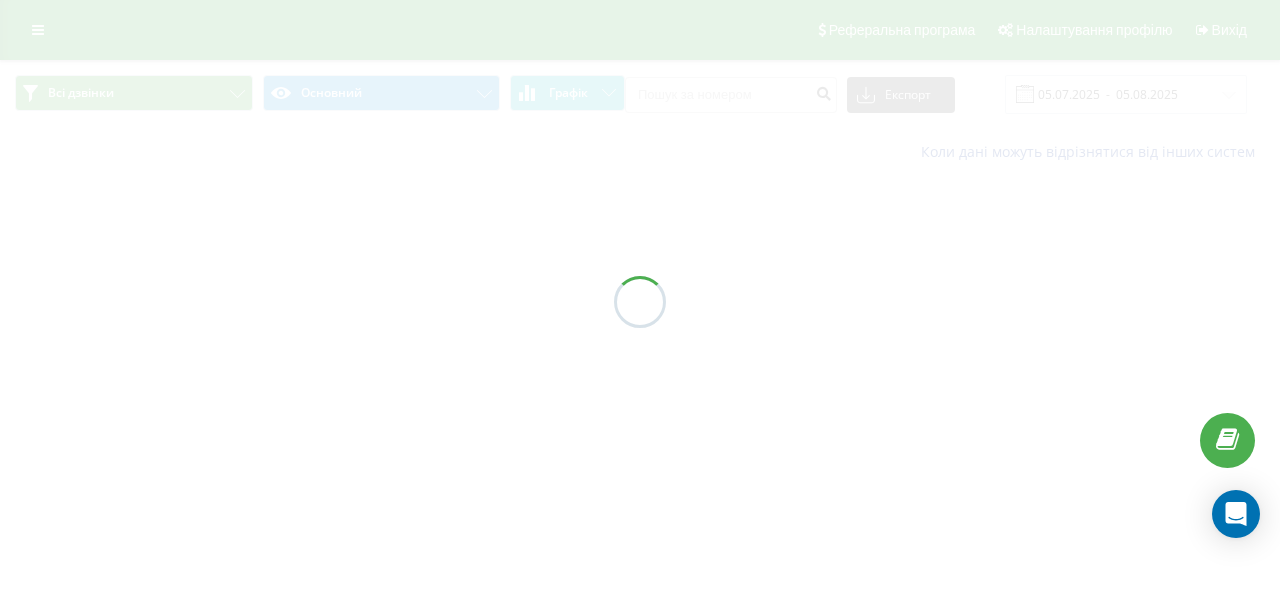 scroll, scrollTop: 0, scrollLeft: 0, axis: both 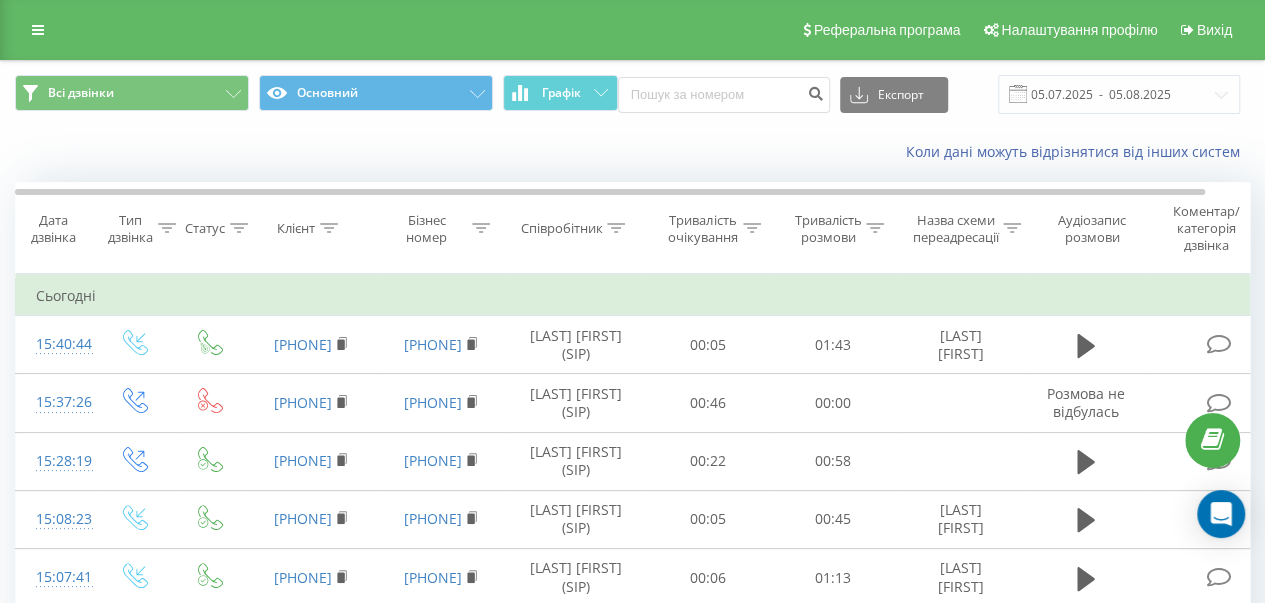 click on "Коли дані можуть відрізнятися вiд інших систем" at bounding box center (869, 152) 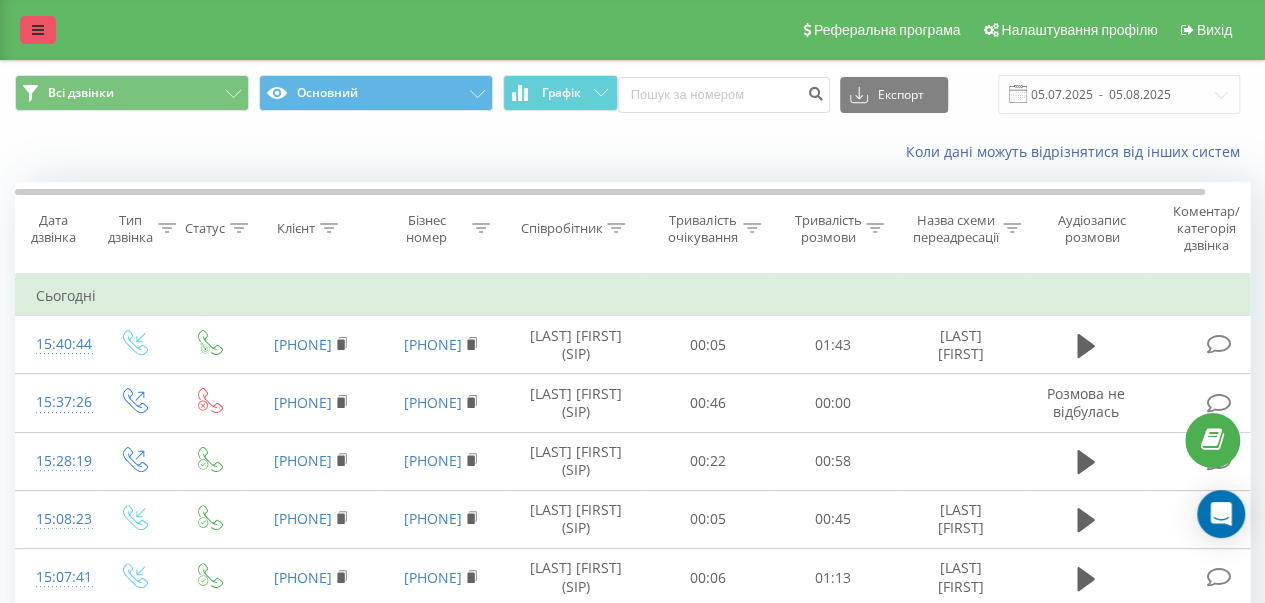 click at bounding box center [38, 30] 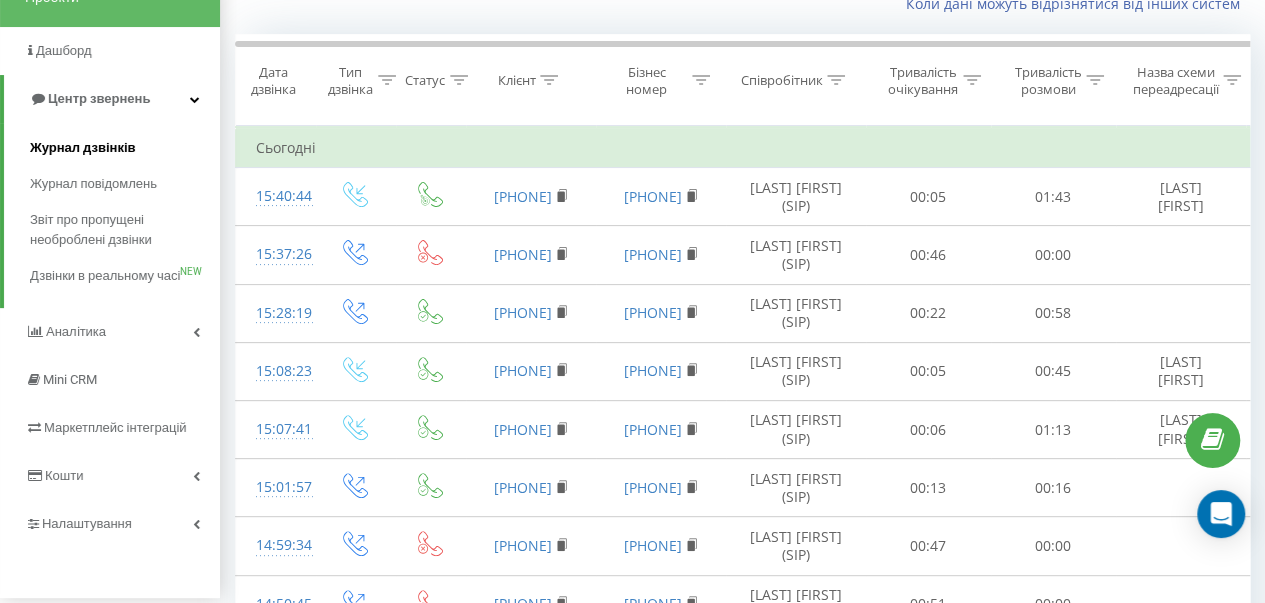 scroll, scrollTop: 200, scrollLeft: 0, axis: vertical 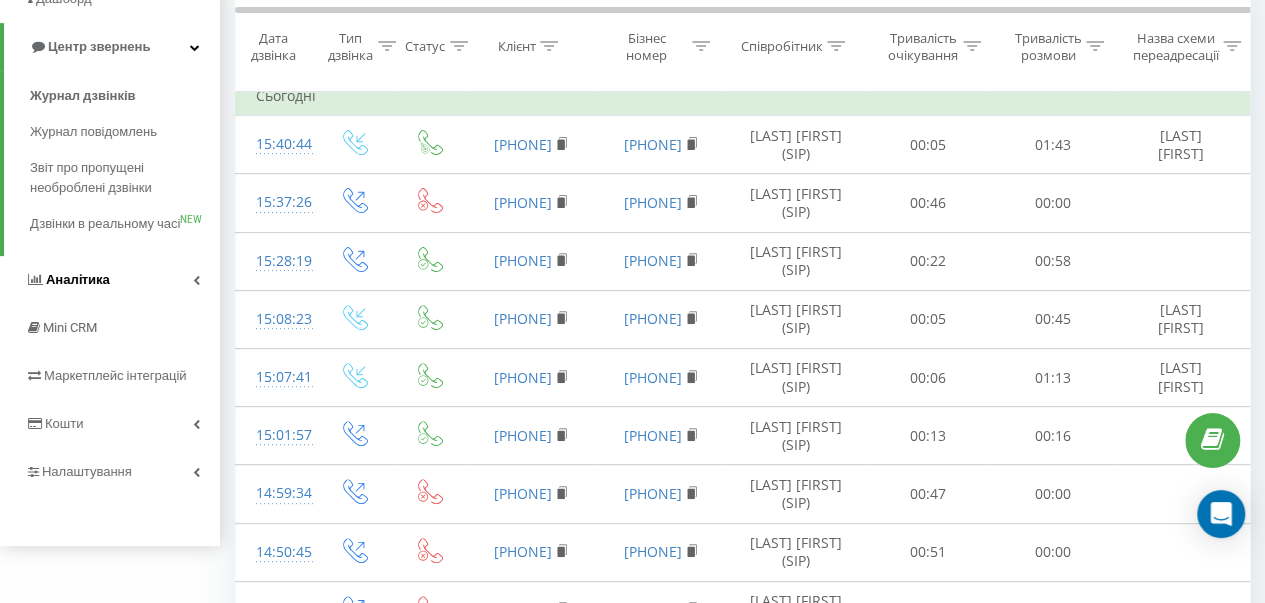 click on "Аналiтика" at bounding box center (78, 279) 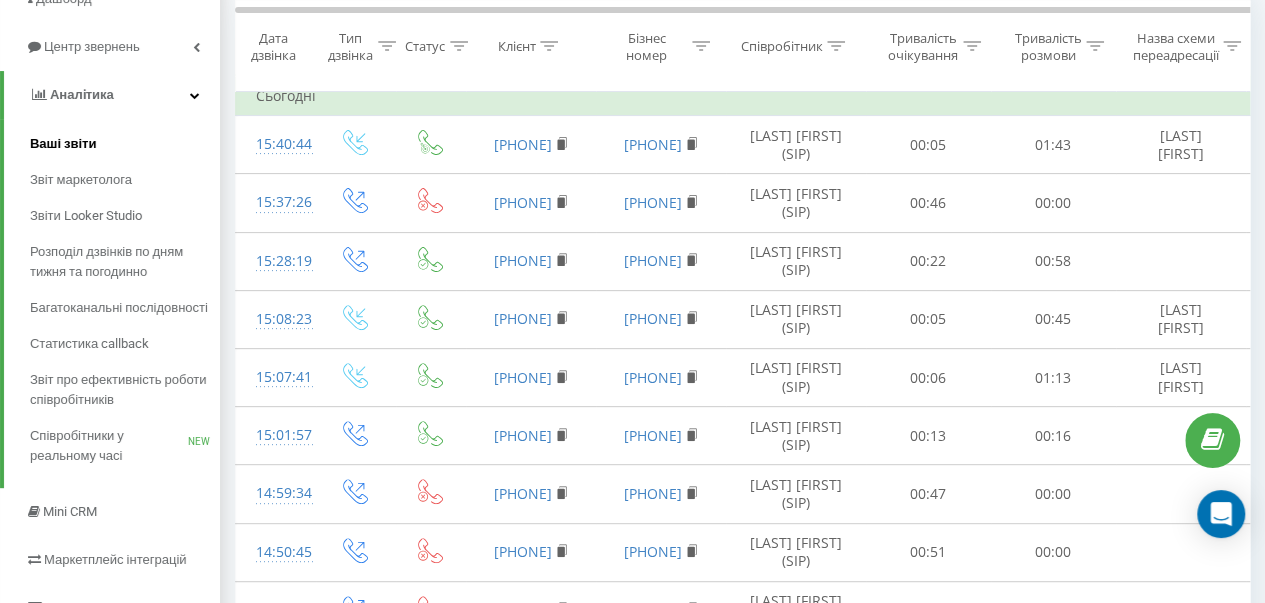 click on "Ваші звіти" at bounding box center (63, 144) 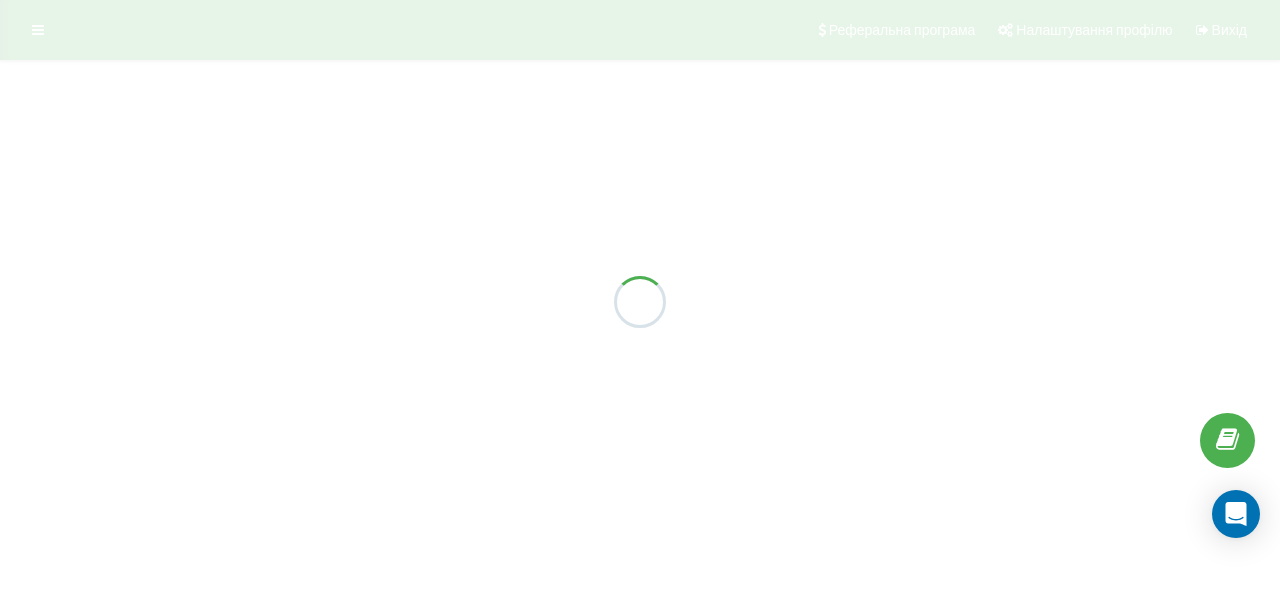 scroll, scrollTop: 0, scrollLeft: 0, axis: both 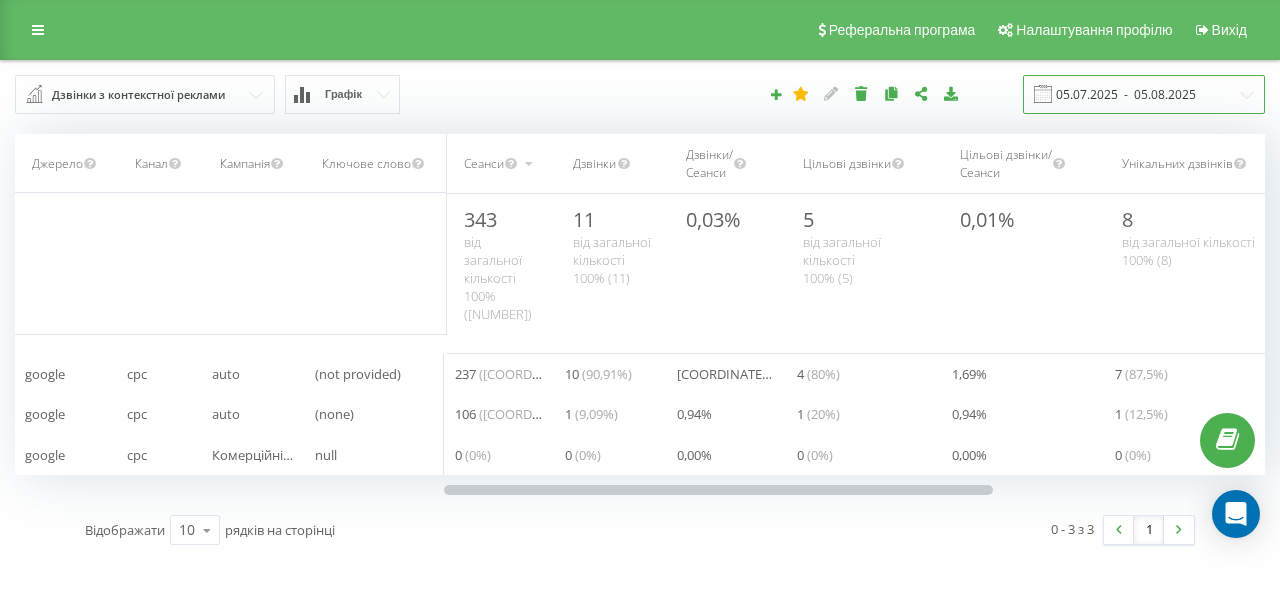 click on "05.07.2025  -  05.08.2025" at bounding box center (1144, 94) 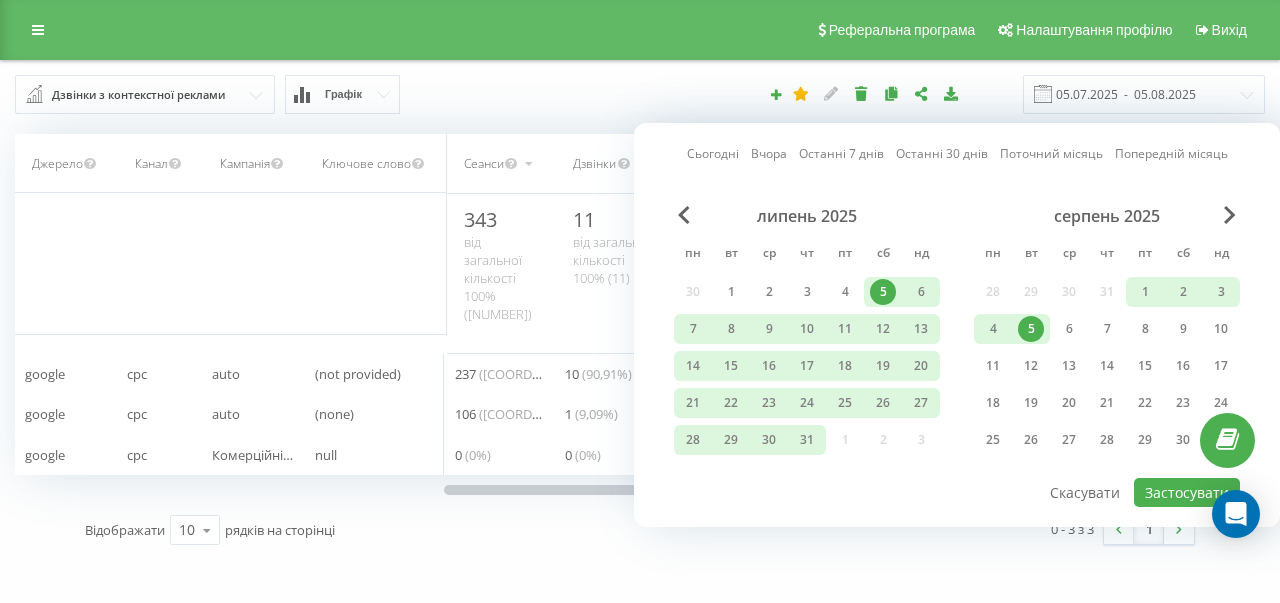 click on "5" at bounding box center (1031, 329) 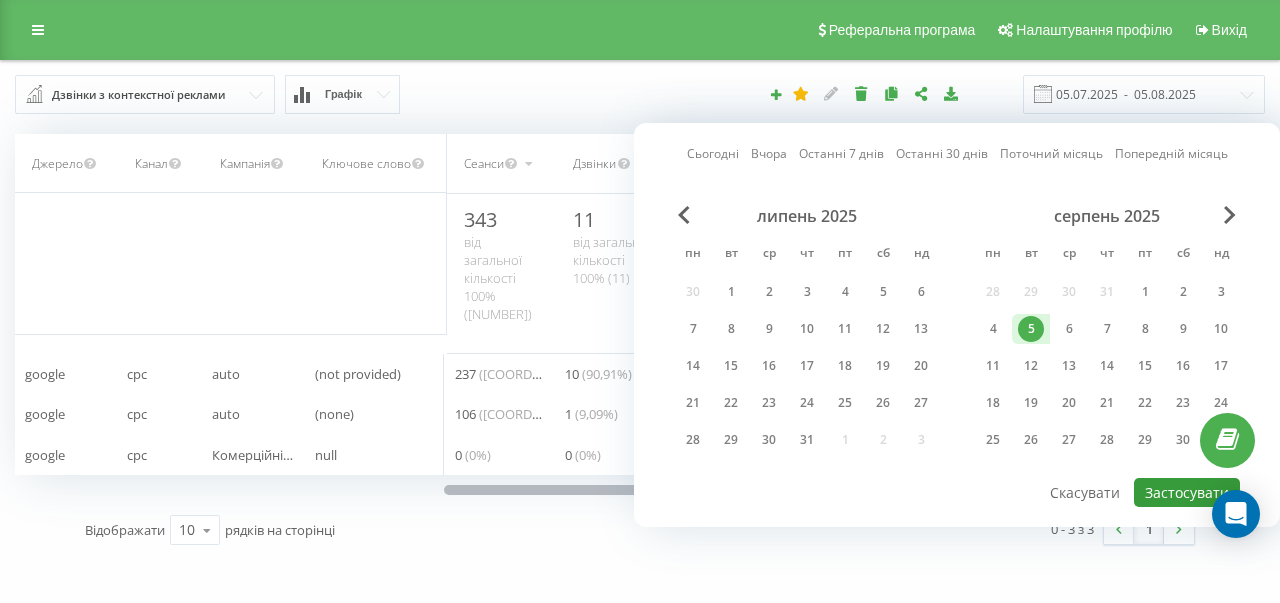 click on "Застосувати" at bounding box center (1187, 492) 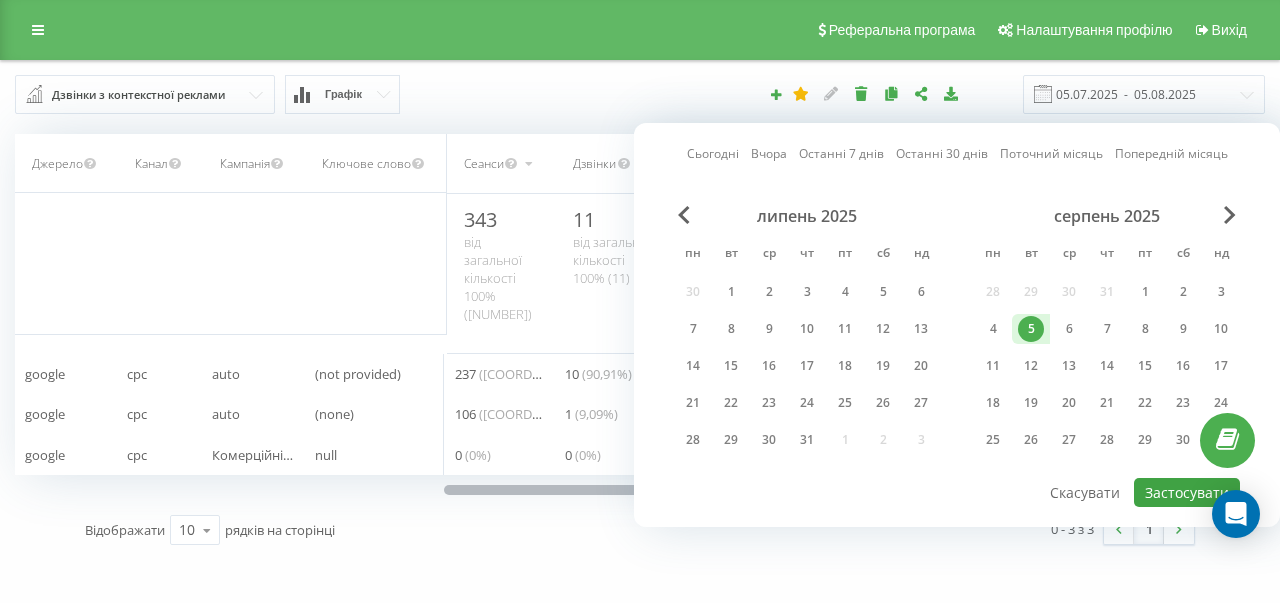 type on "05.08.2025  -  05.08.2025" 